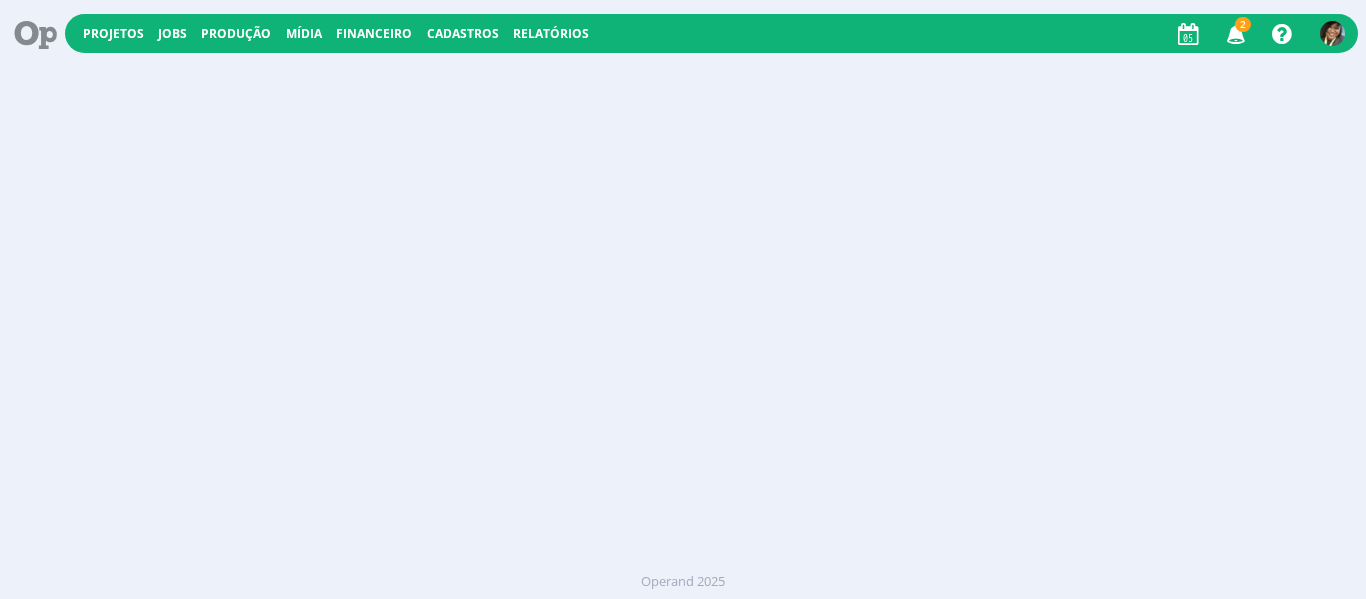 scroll, scrollTop: 0, scrollLeft: 0, axis: both 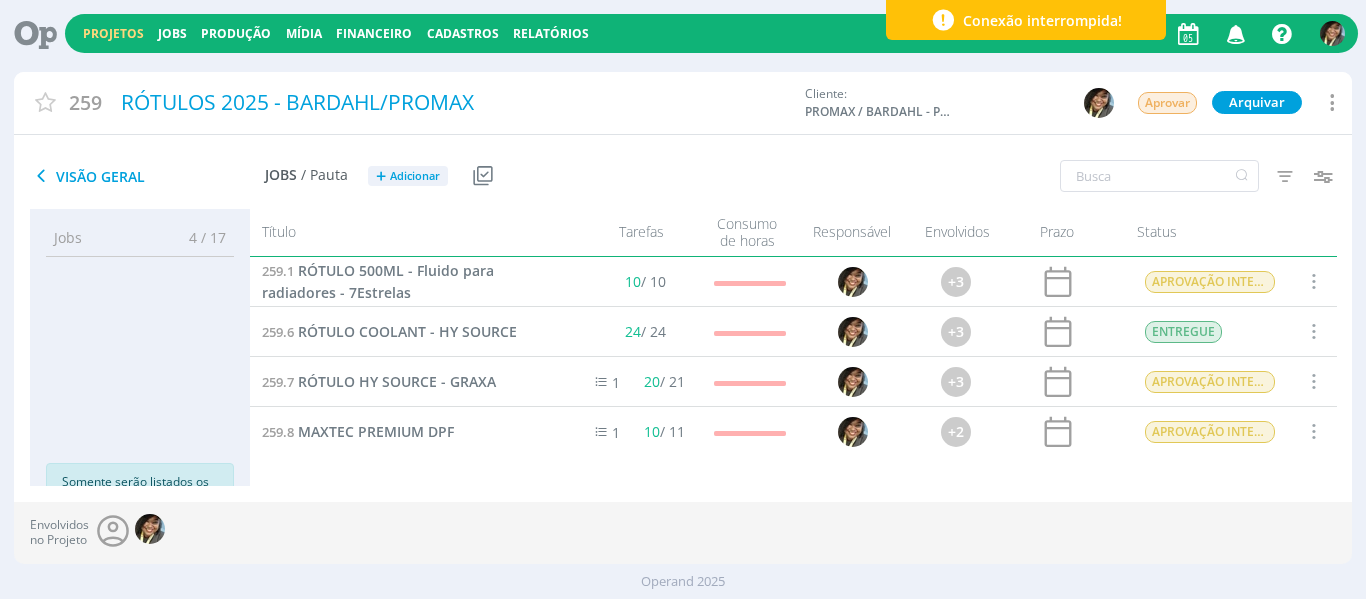 click on "Projetos" at bounding box center (113, 33) 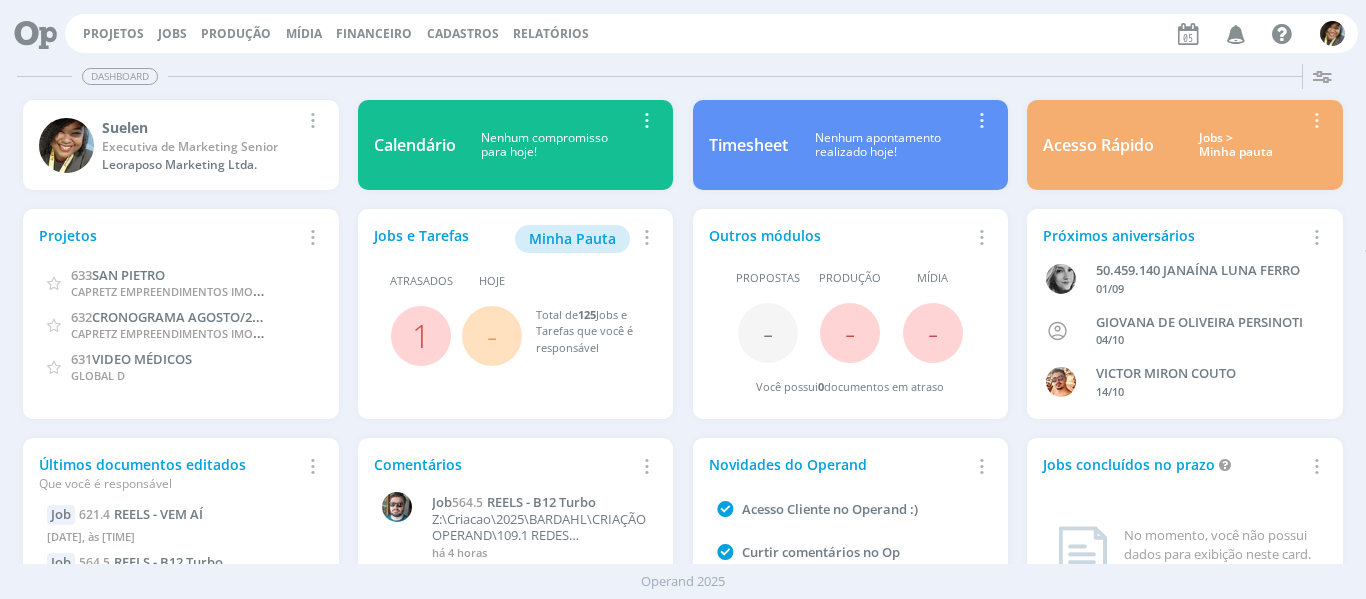 scroll, scrollTop: 0, scrollLeft: 0, axis: both 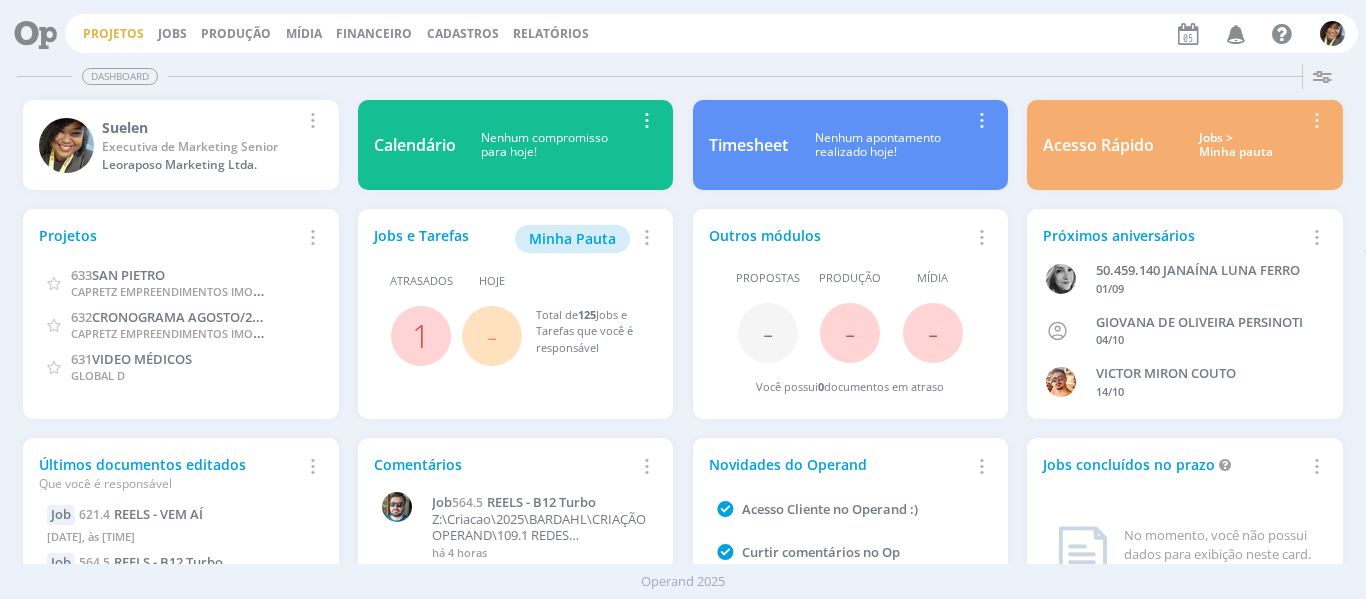 click on "Projetos" at bounding box center (113, 33) 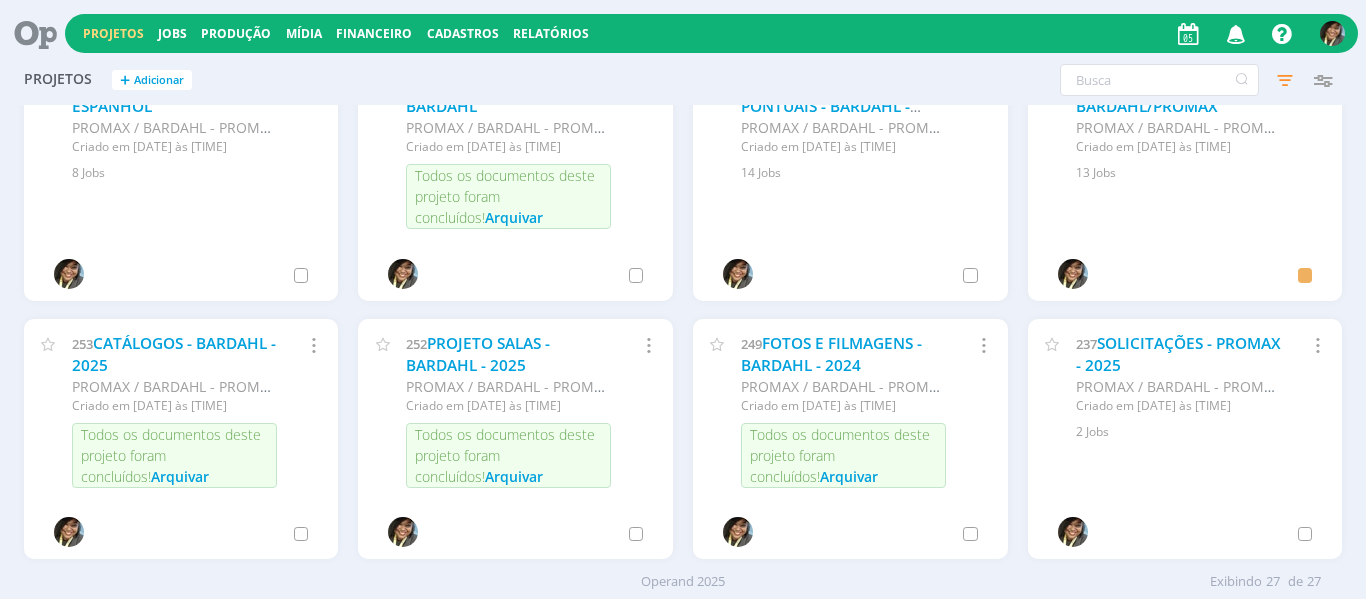 scroll, scrollTop: 1078, scrollLeft: 0, axis: vertical 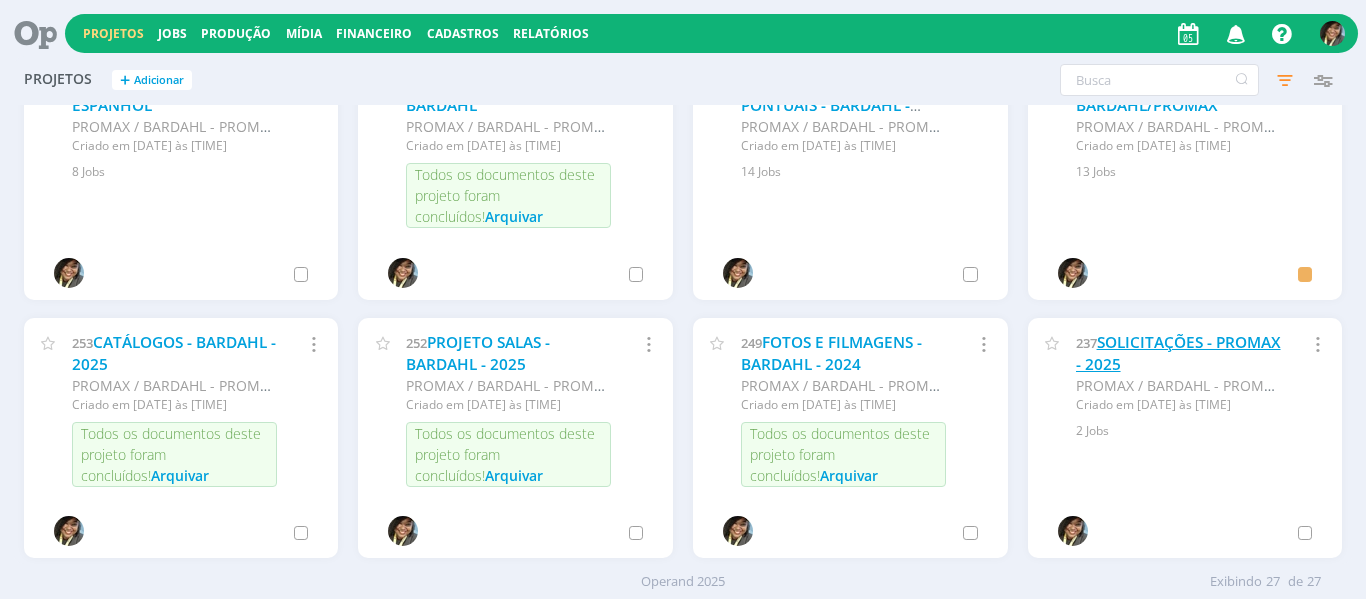 click on "SOLICITAÇÕES - PROMAX - 2025" at bounding box center (1178, 353) 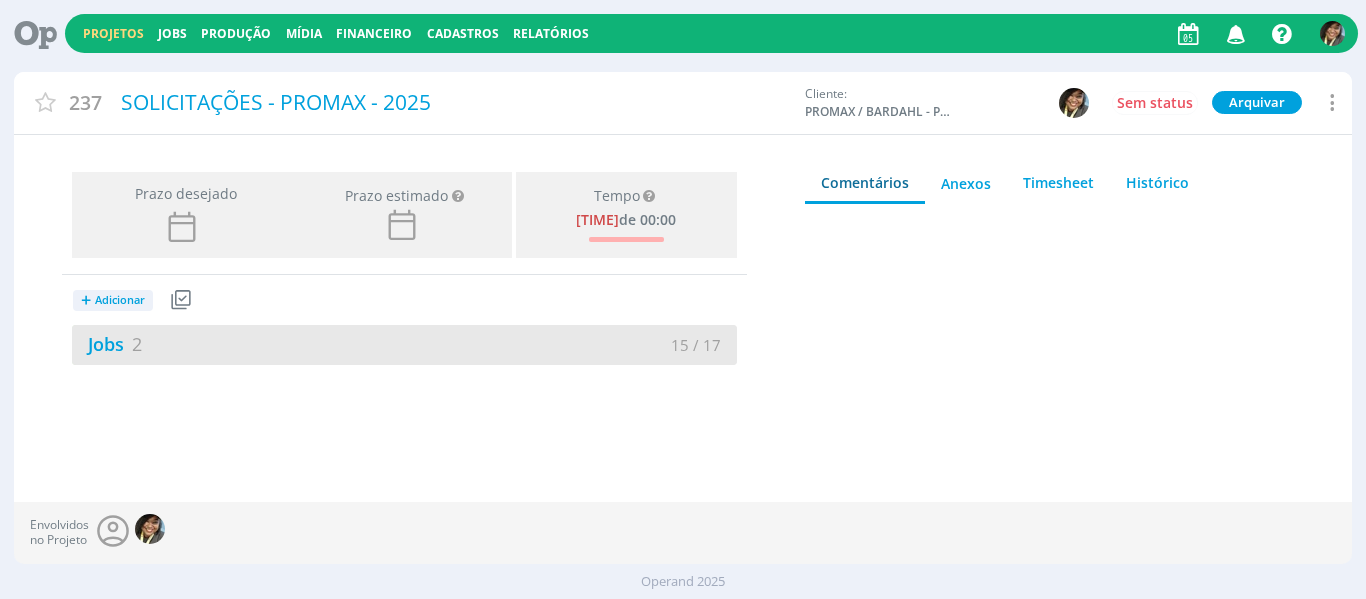 click on "Jobs 2" at bounding box center [238, 344] 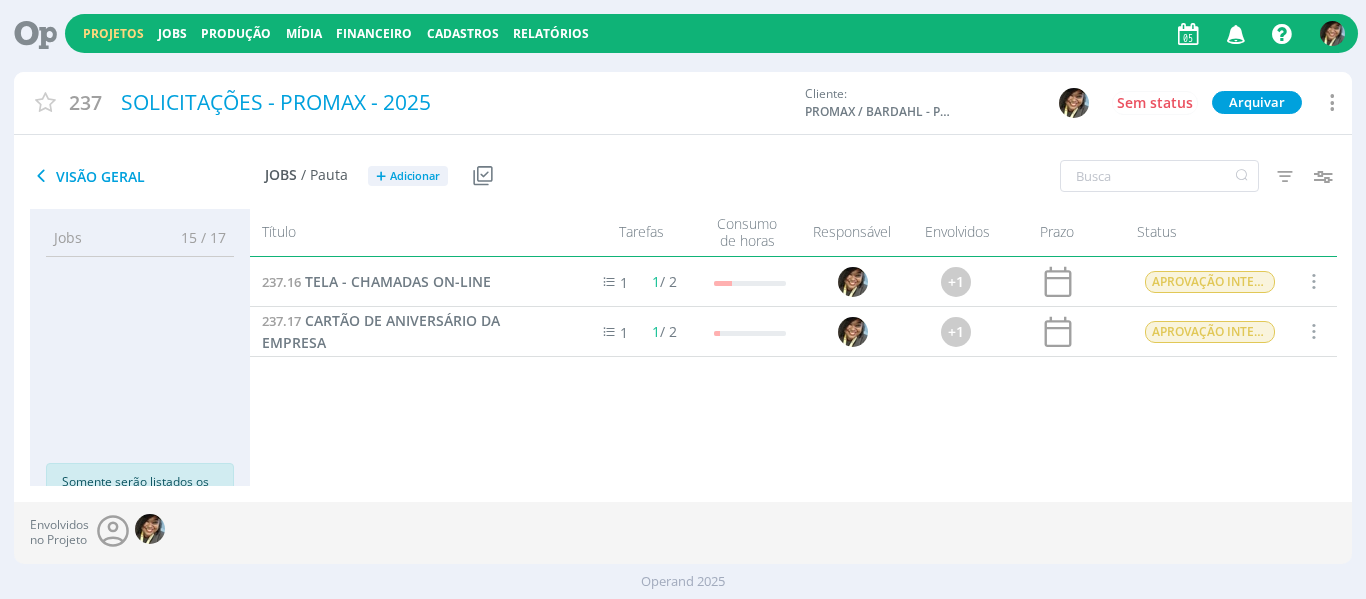 scroll, scrollTop: 1, scrollLeft: 0, axis: vertical 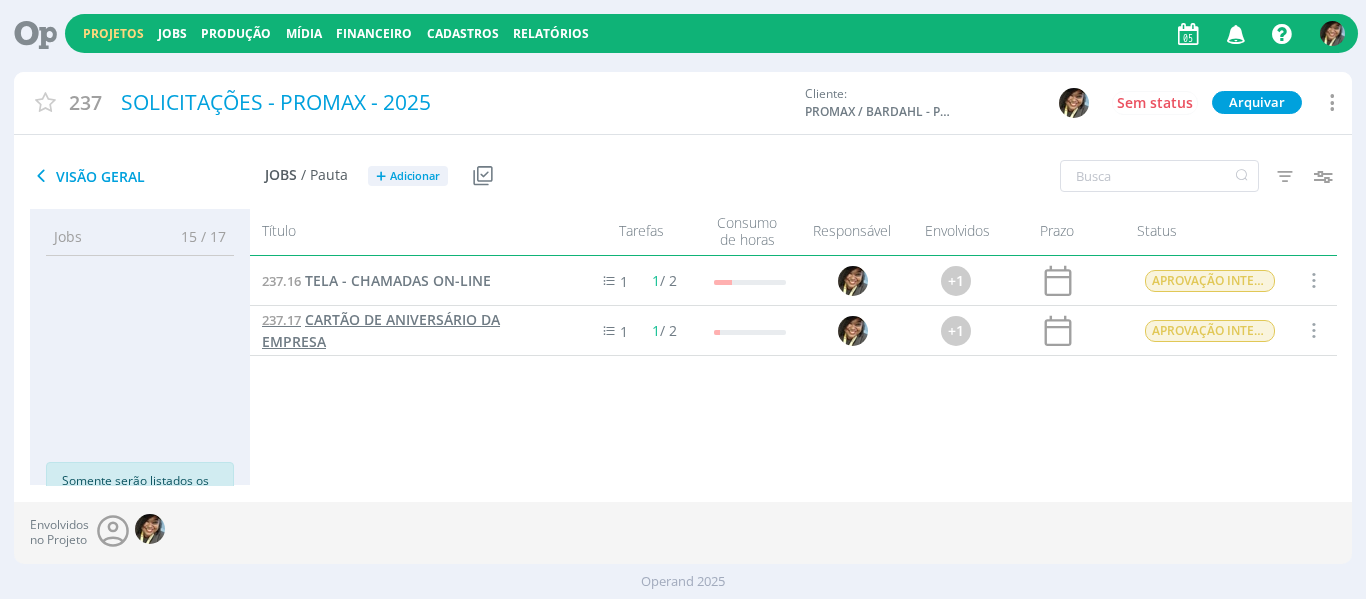 click on "CARTÃO DE ANIVERSÁRIO DA EMPRESA" at bounding box center (381, 330) 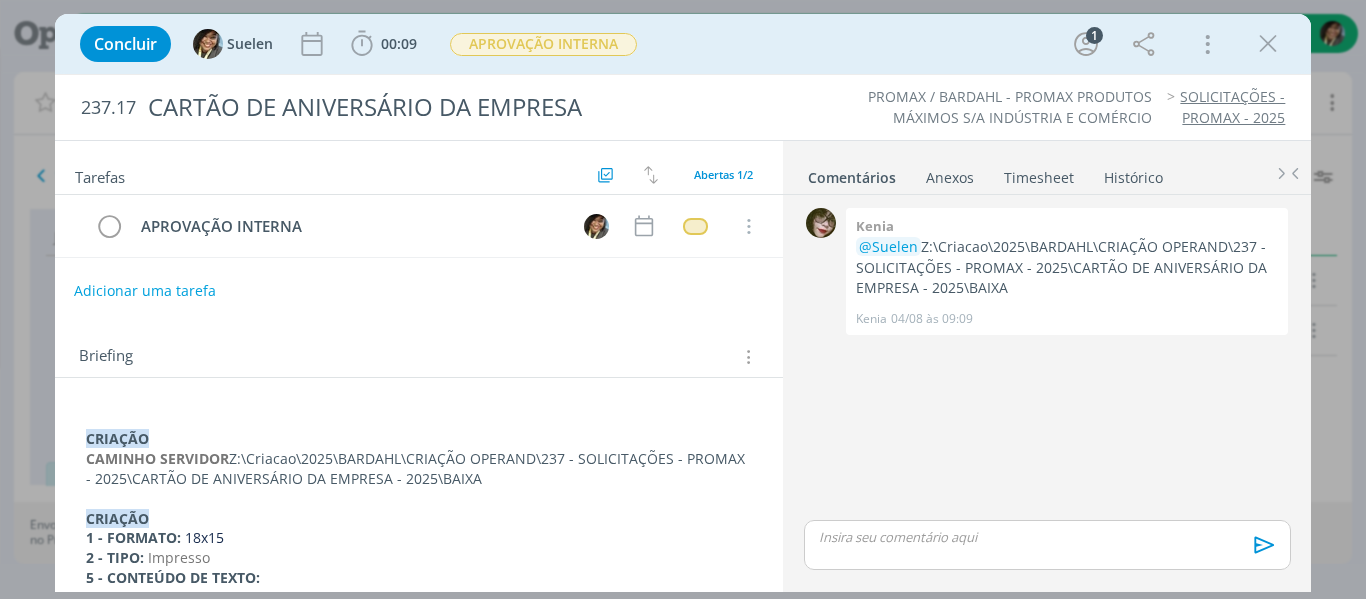 type 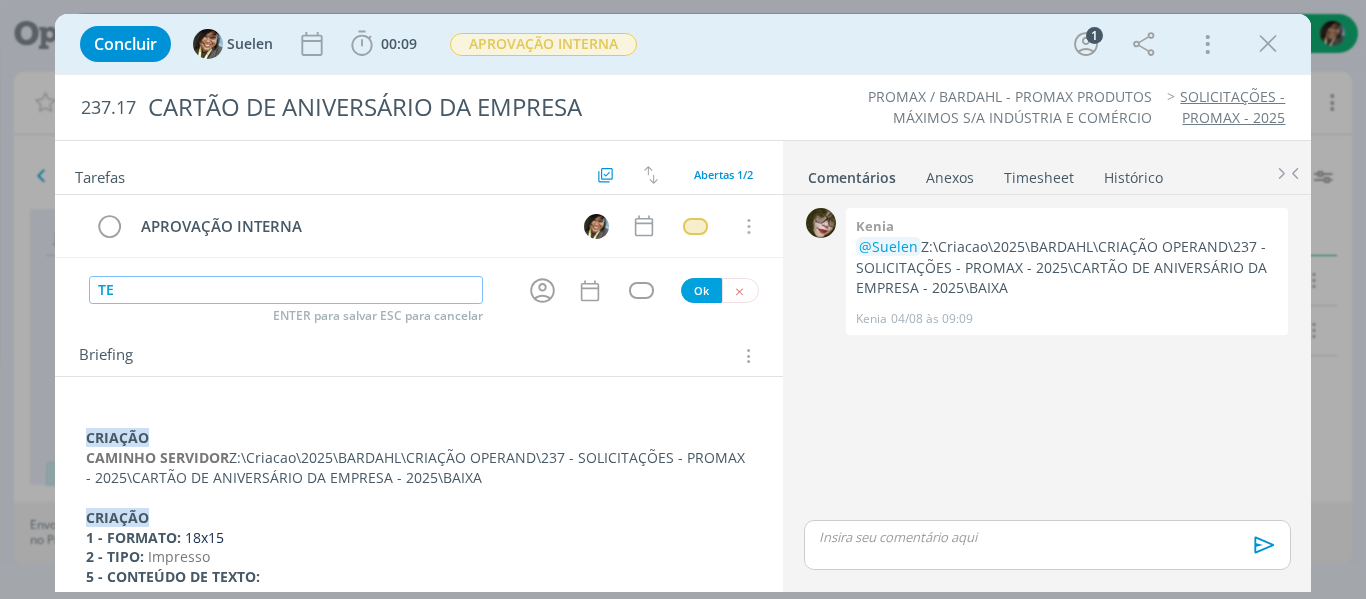 type on "T" 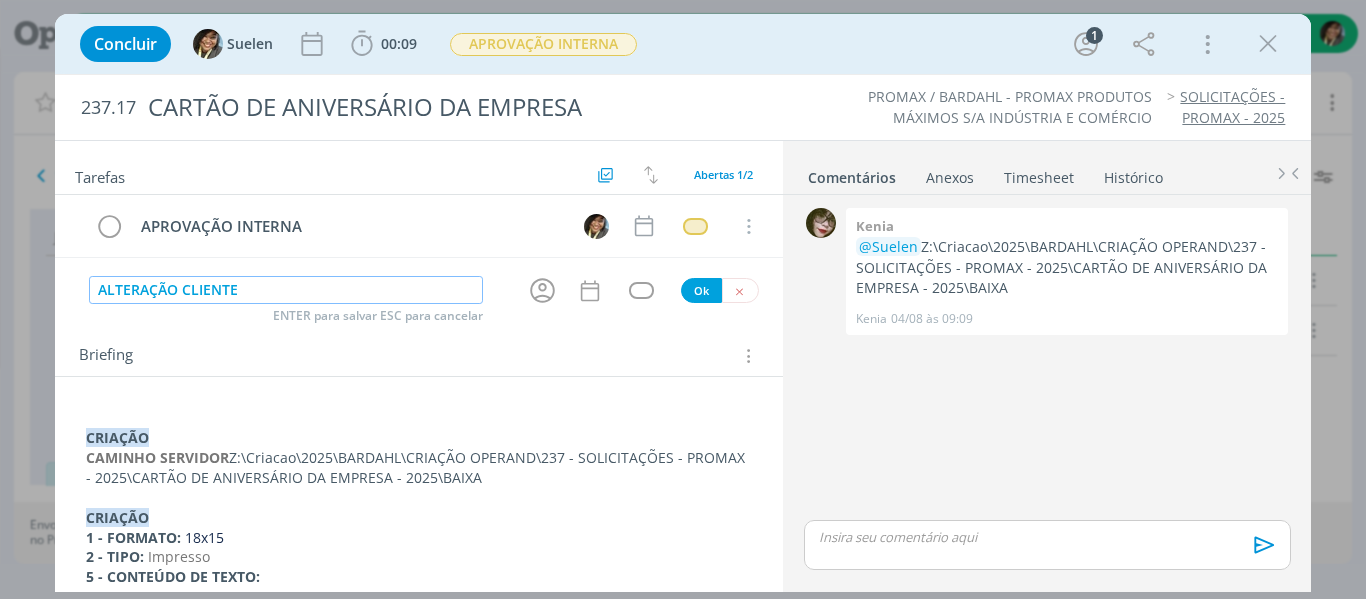 type on "ALTERAÇÃO CLIENTE" 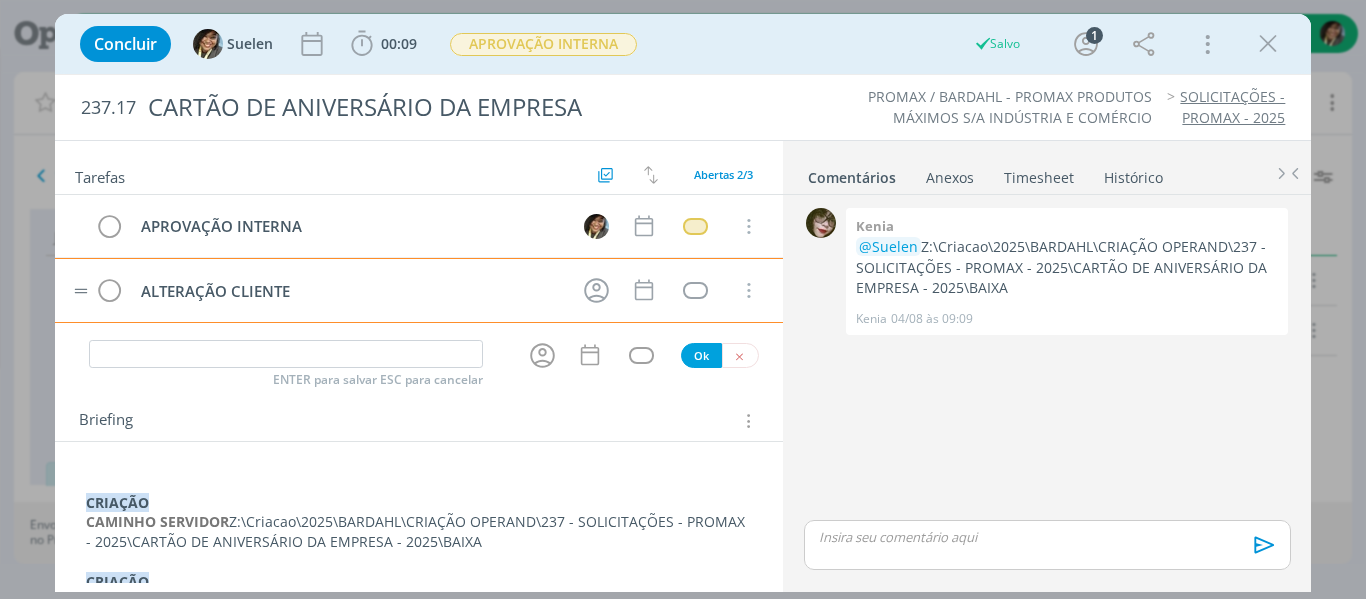 type 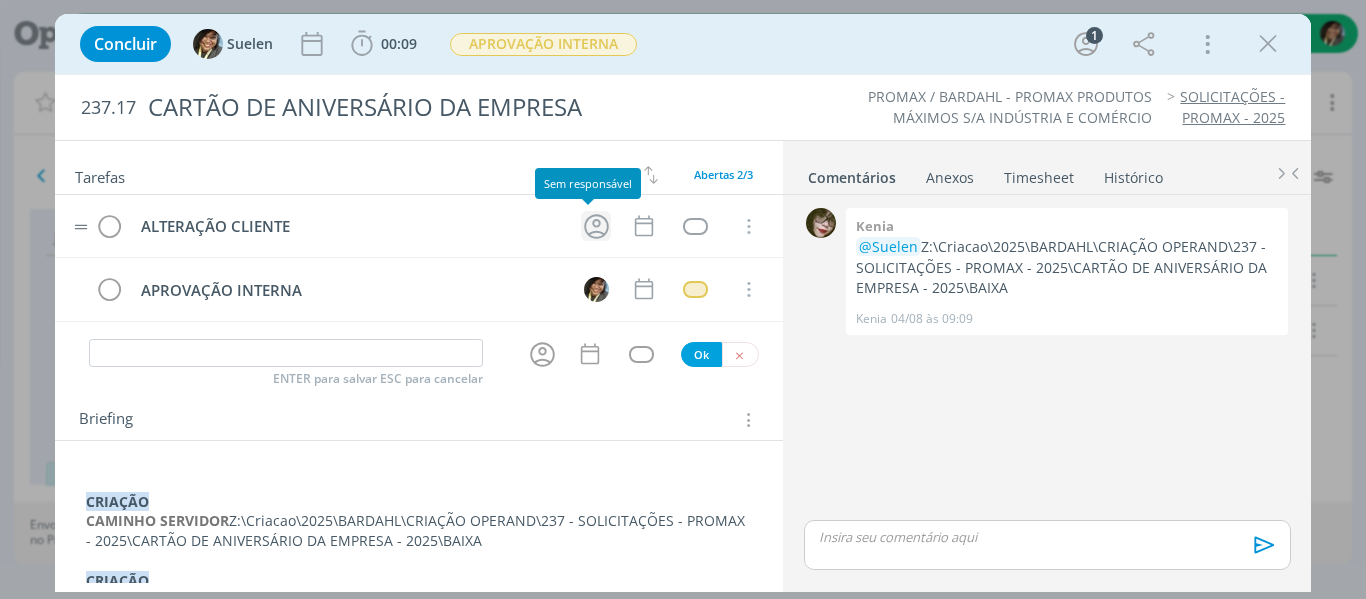 click 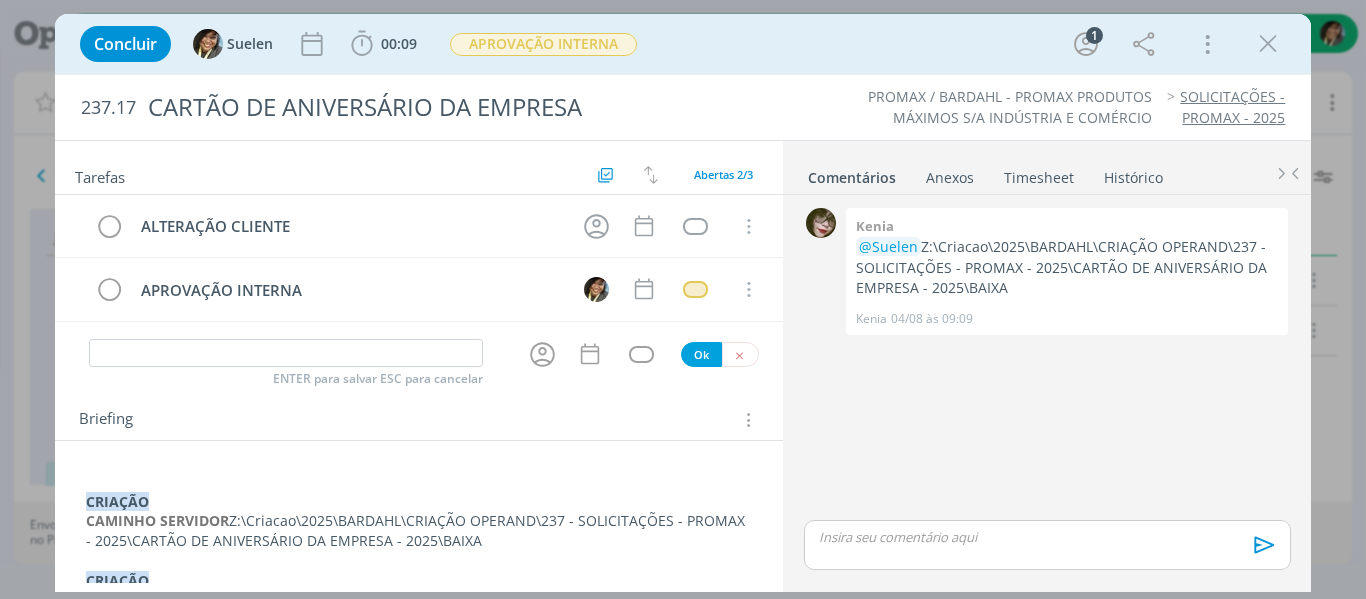click on "CRIAÇÃO" at bounding box center (117, 501) 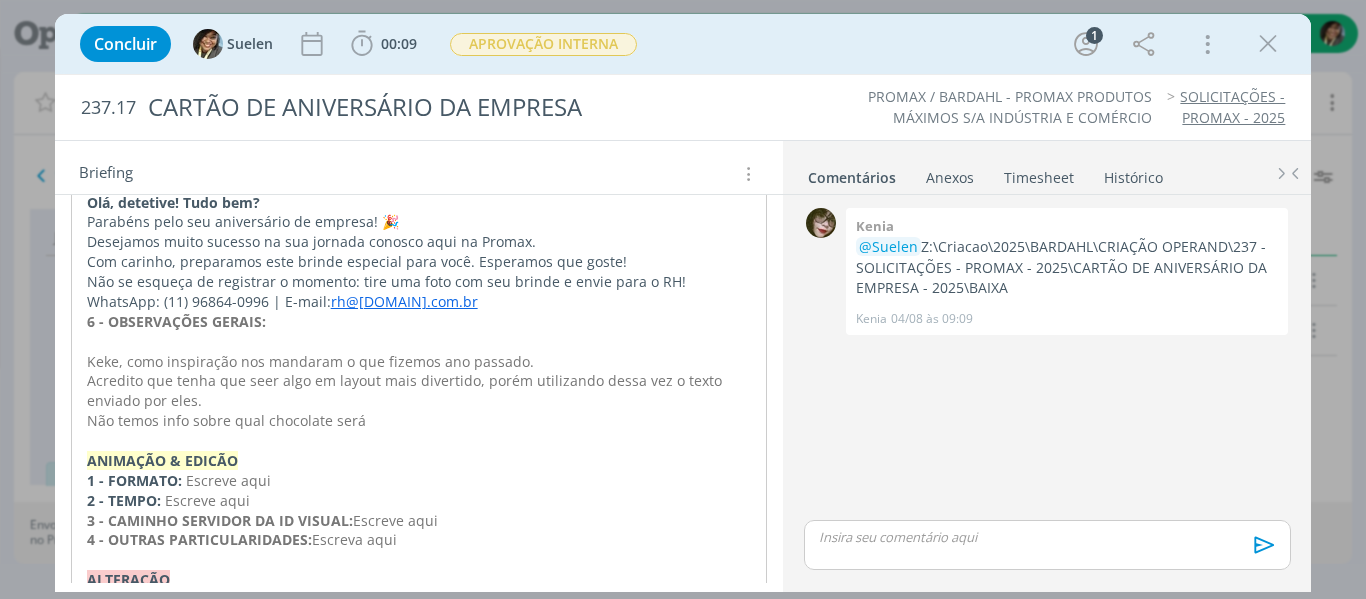 scroll, scrollTop: 559, scrollLeft: 0, axis: vertical 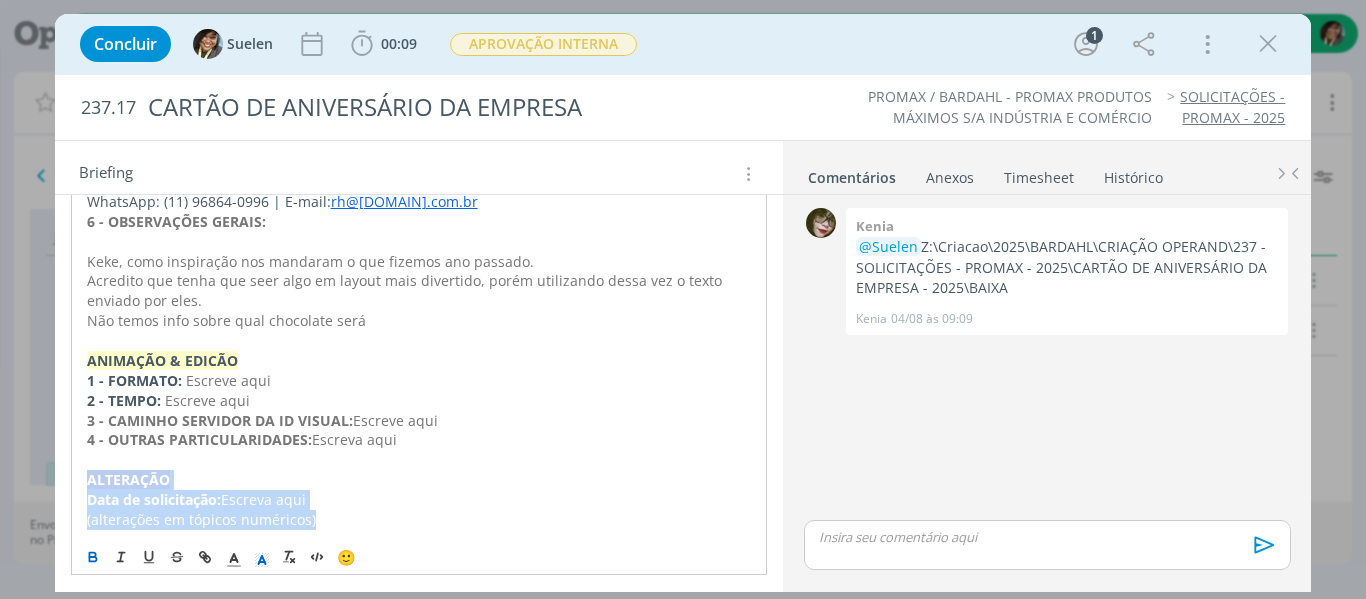 drag, startPoint x: 346, startPoint y: 535, endPoint x: 71, endPoint y: 476, distance: 281.25787 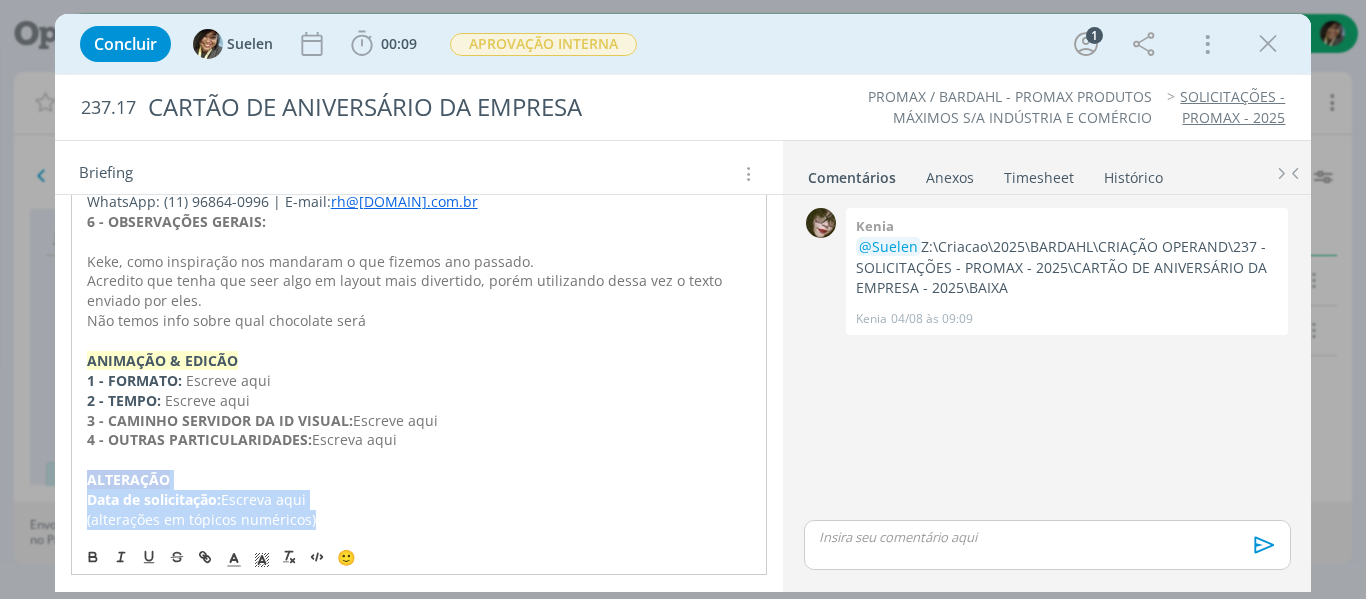 copy on "﻿ALTERAÇÃO                                                                                       Data de solicitação:  Escreva aqui (alterações em tópicos numéricos)" 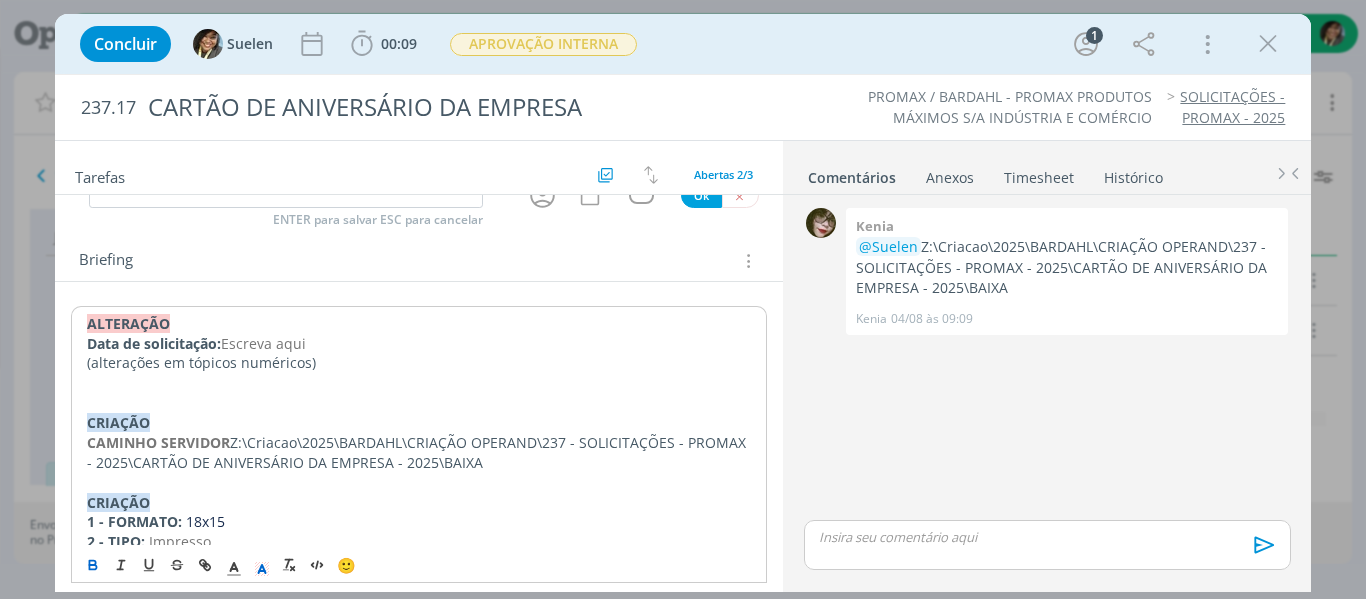 scroll, scrollTop: 151, scrollLeft: 0, axis: vertical 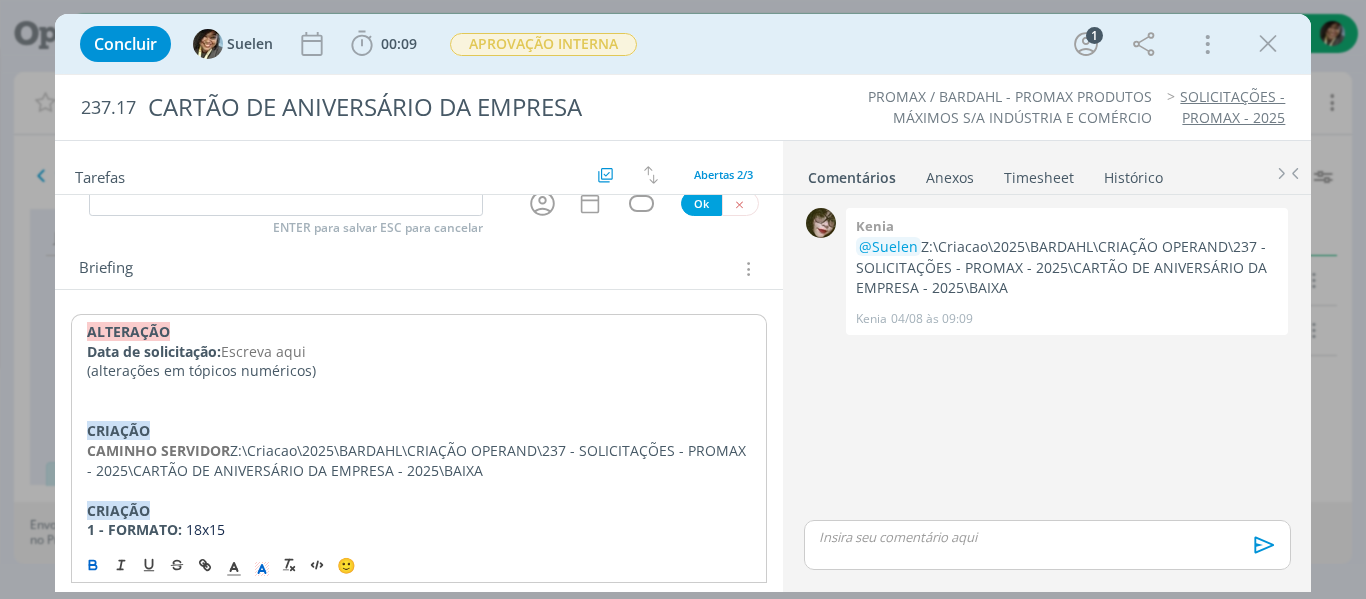 click on "Escreva aqui" at bounding box center (263, 351) 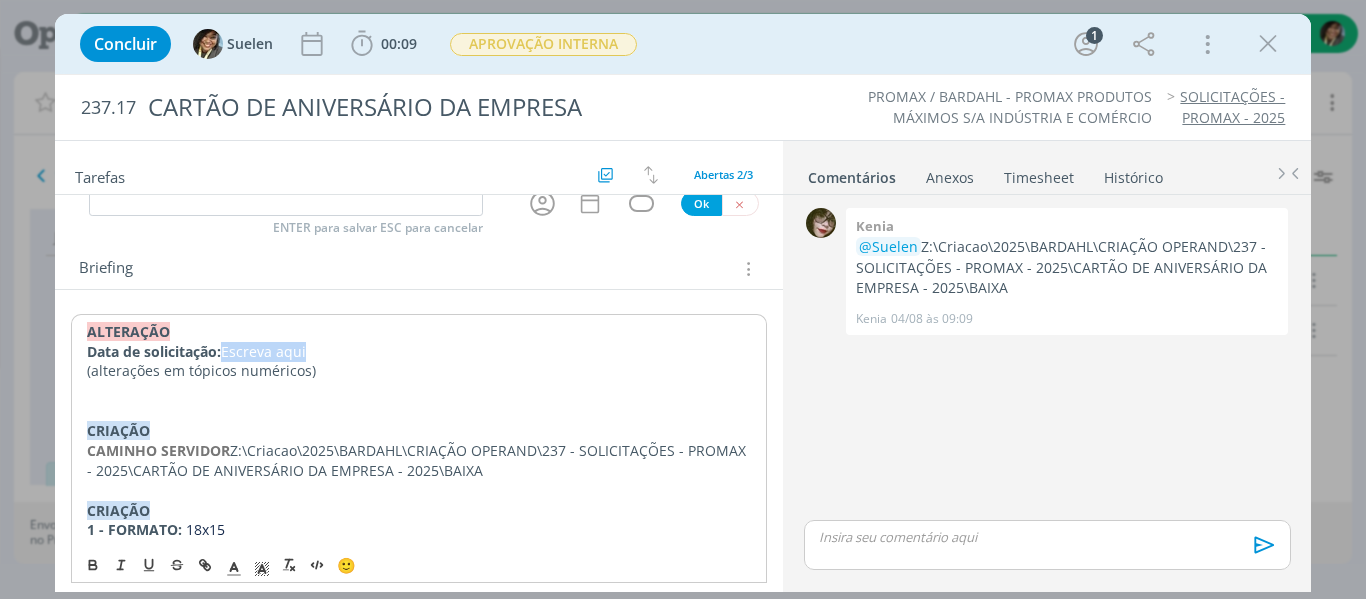 type 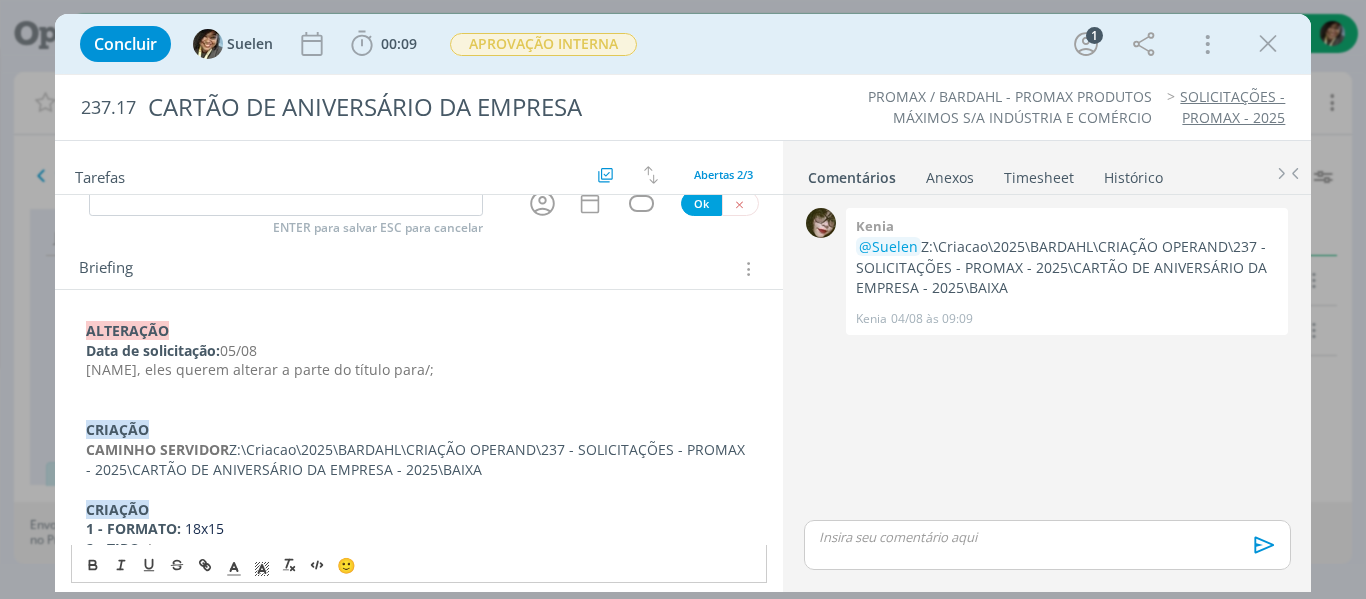 click on "[NAME], eles querem alterar a parte do título para/;" at bounding box center [419, 370] 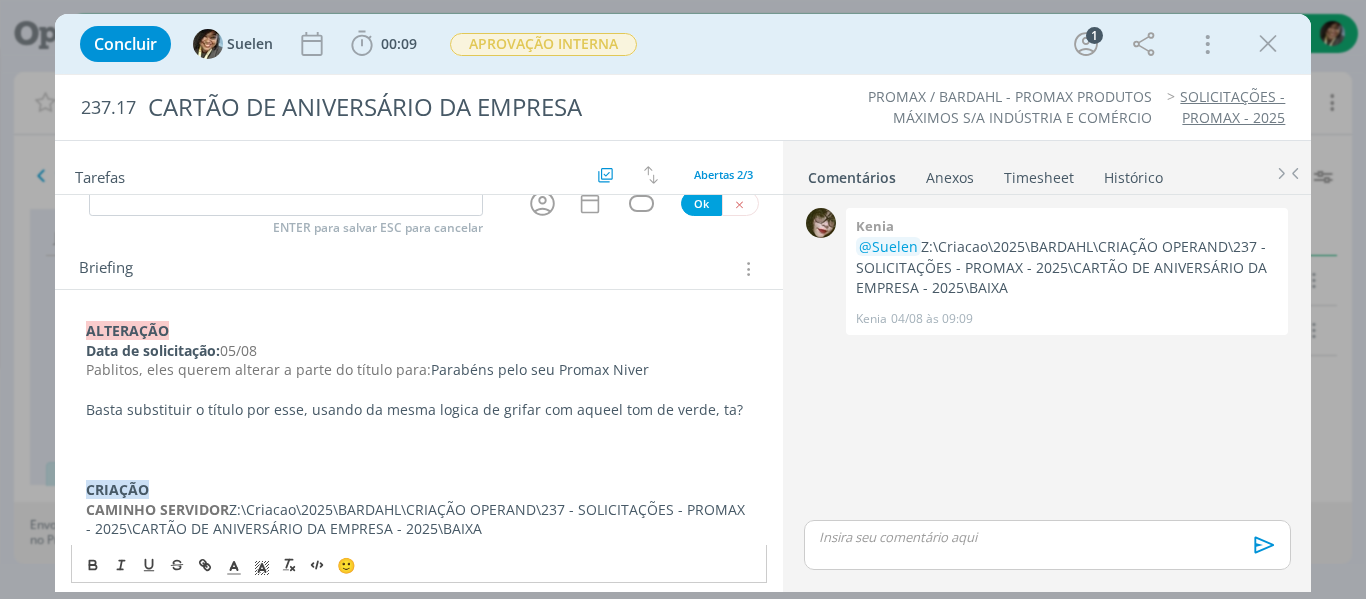 scroll, scrollTop: 0, scrollLeft: 0, axis: both 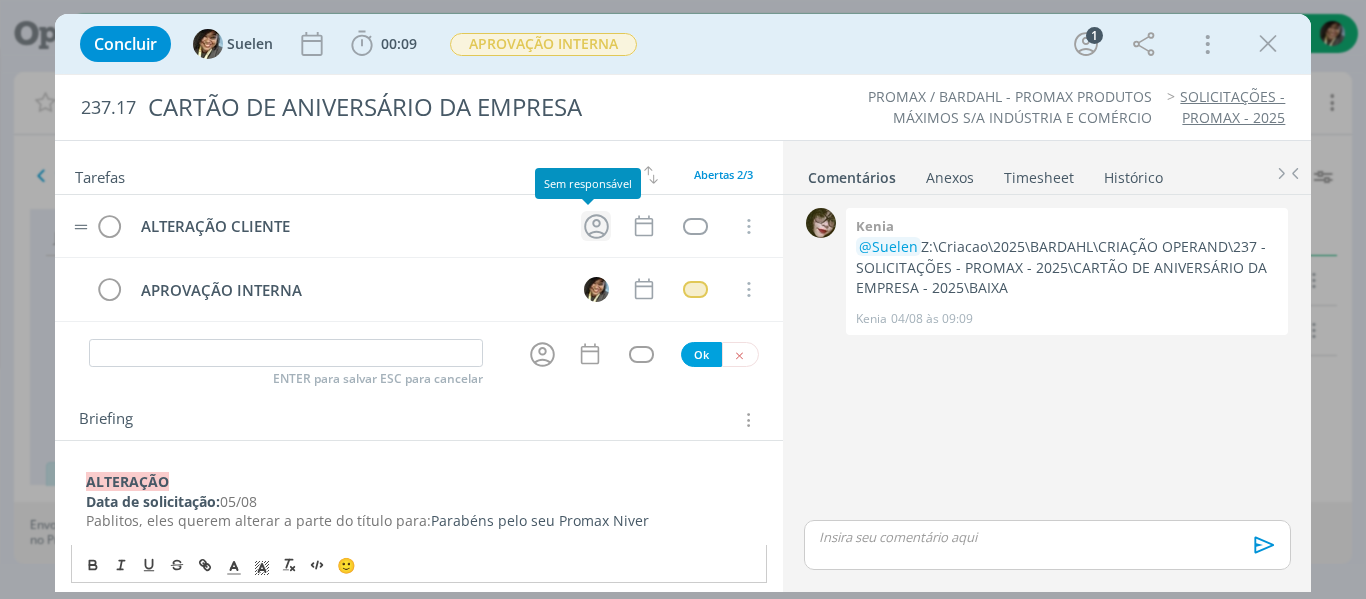 click 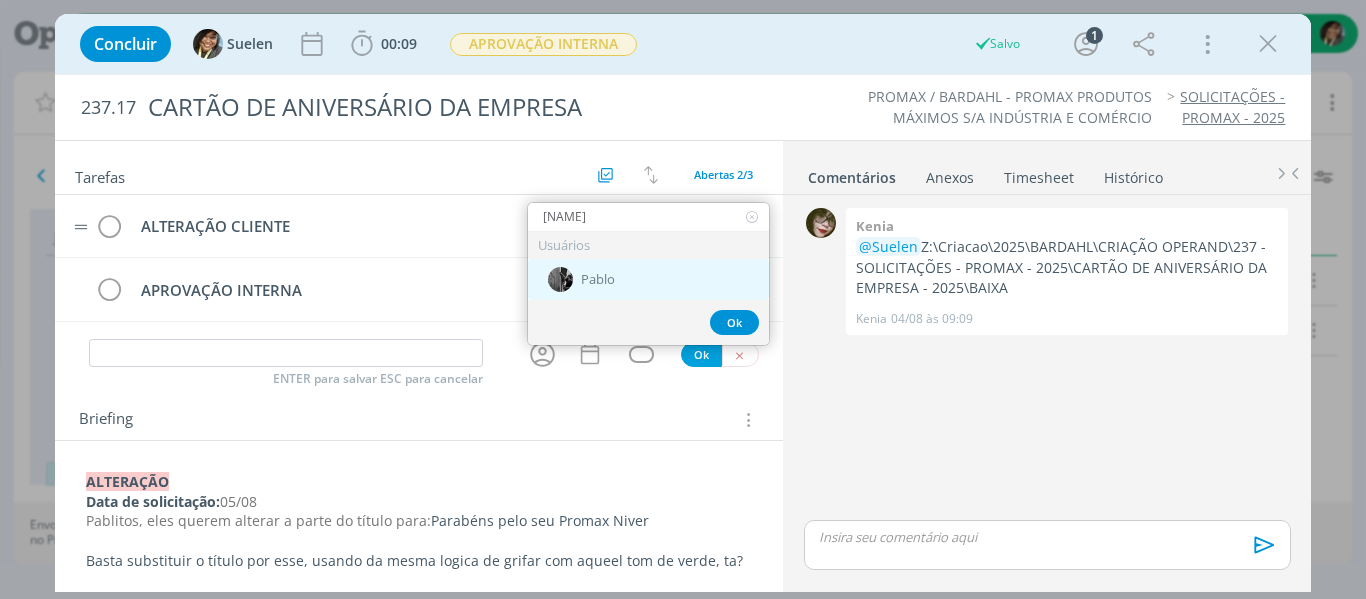 type on "[NAME]" 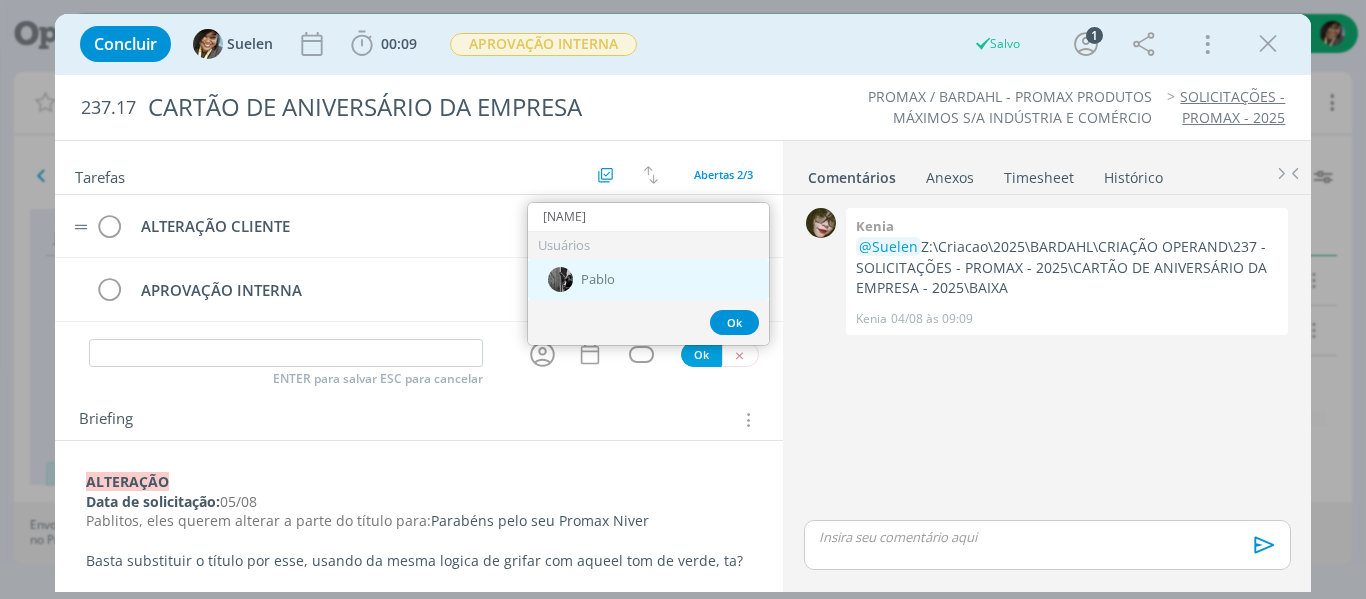click on "Pablo" at bounding box center [648, 279] 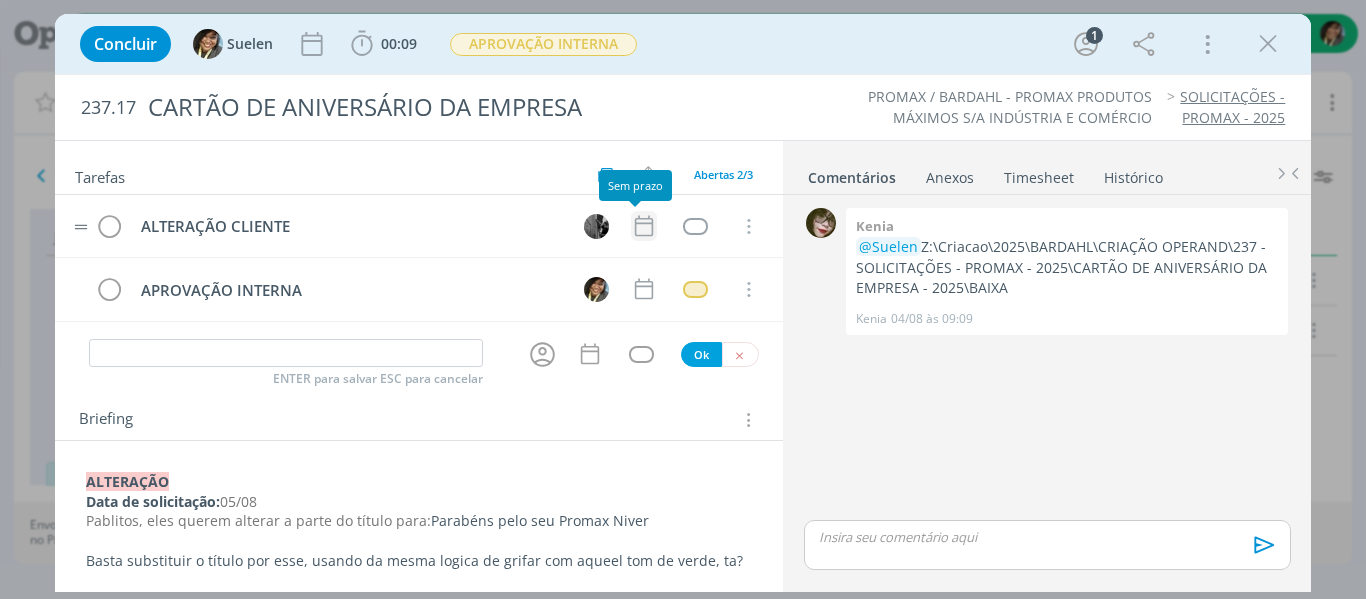 click 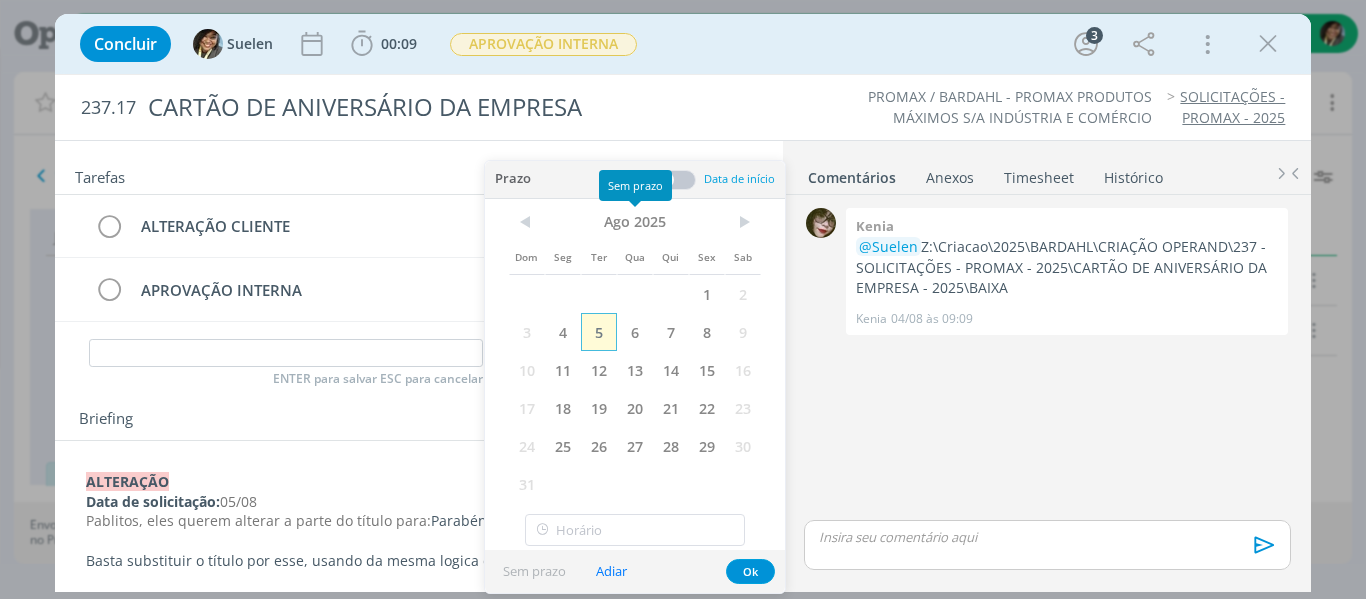 click on "5" at bounding box center (599, 332) 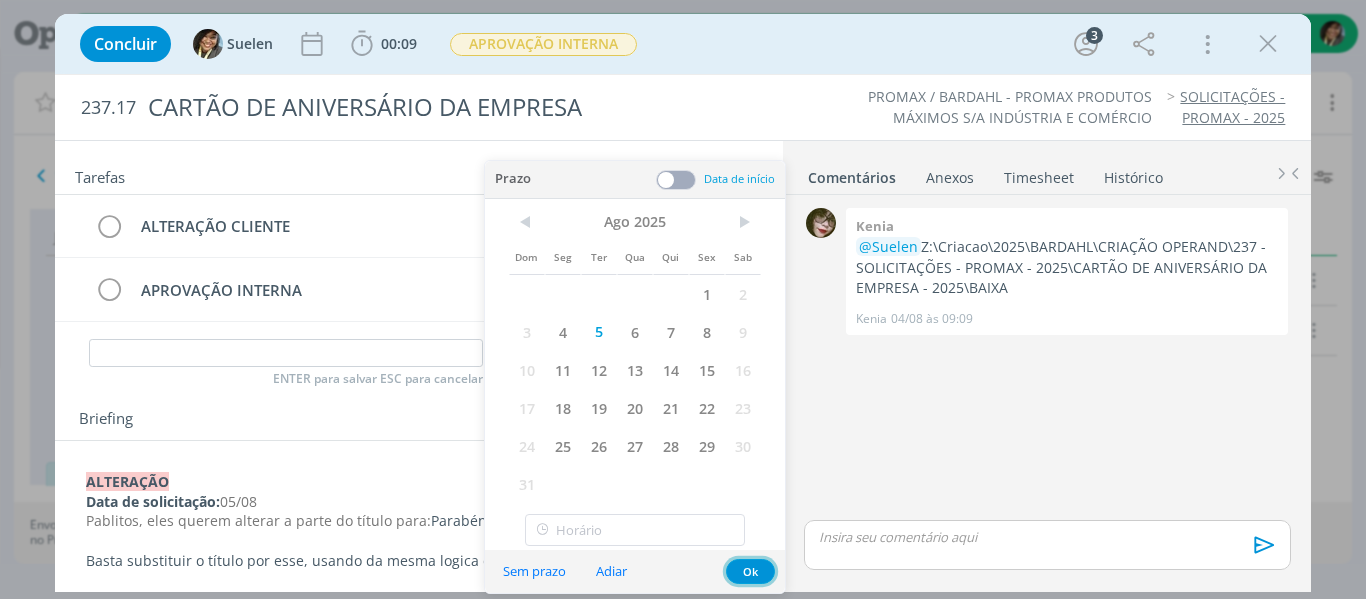 click on "Ok" at bounding box center (750, 571) 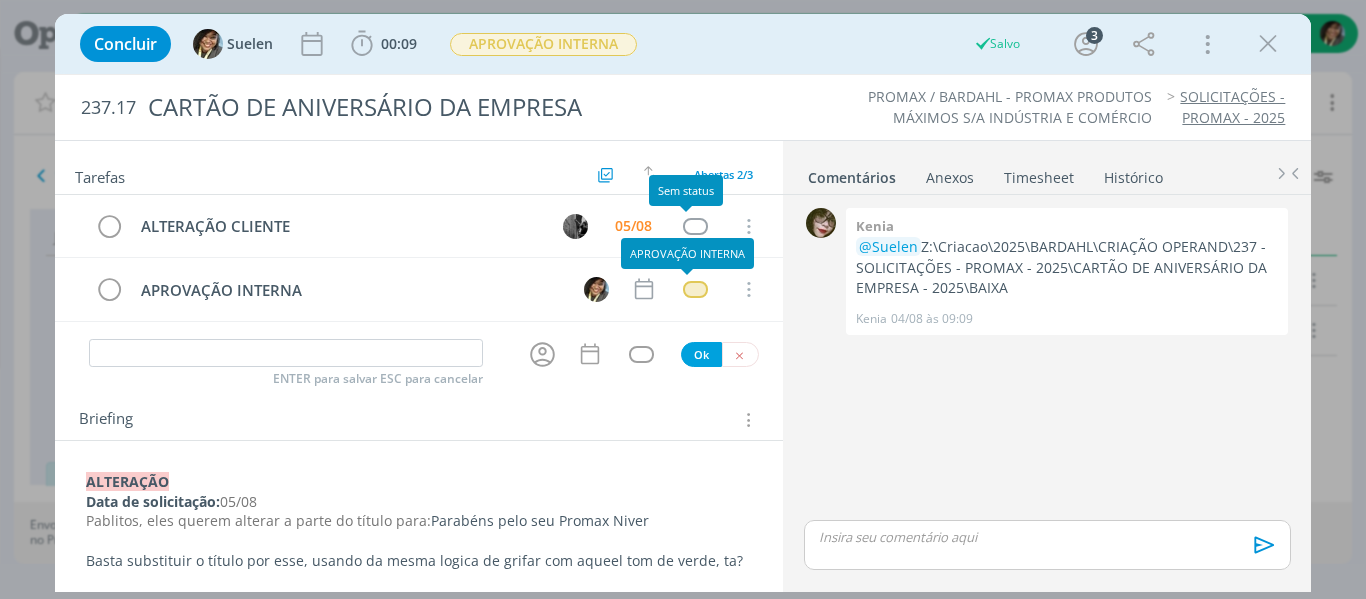 drag, startPoint x: 682, startPoint y: 225, endPoint x: 661, endPoint y: 364, distance: 140.57738 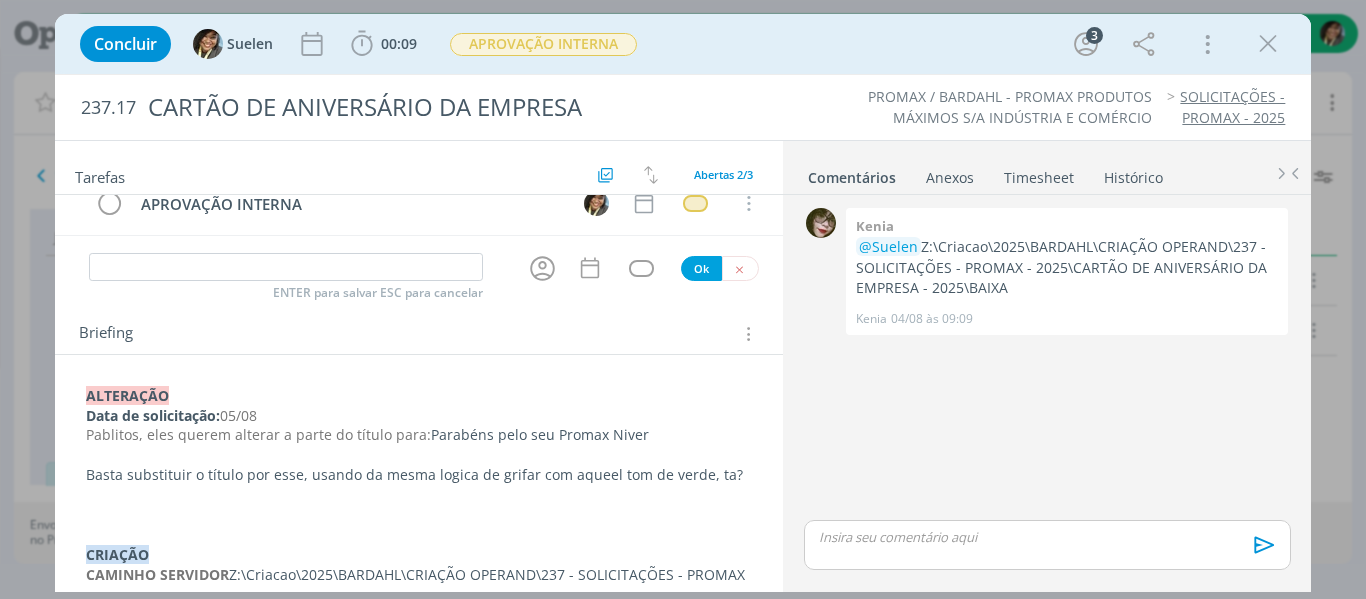 scroll, scrollTop: 0, scrollLeft: 0, axis: both 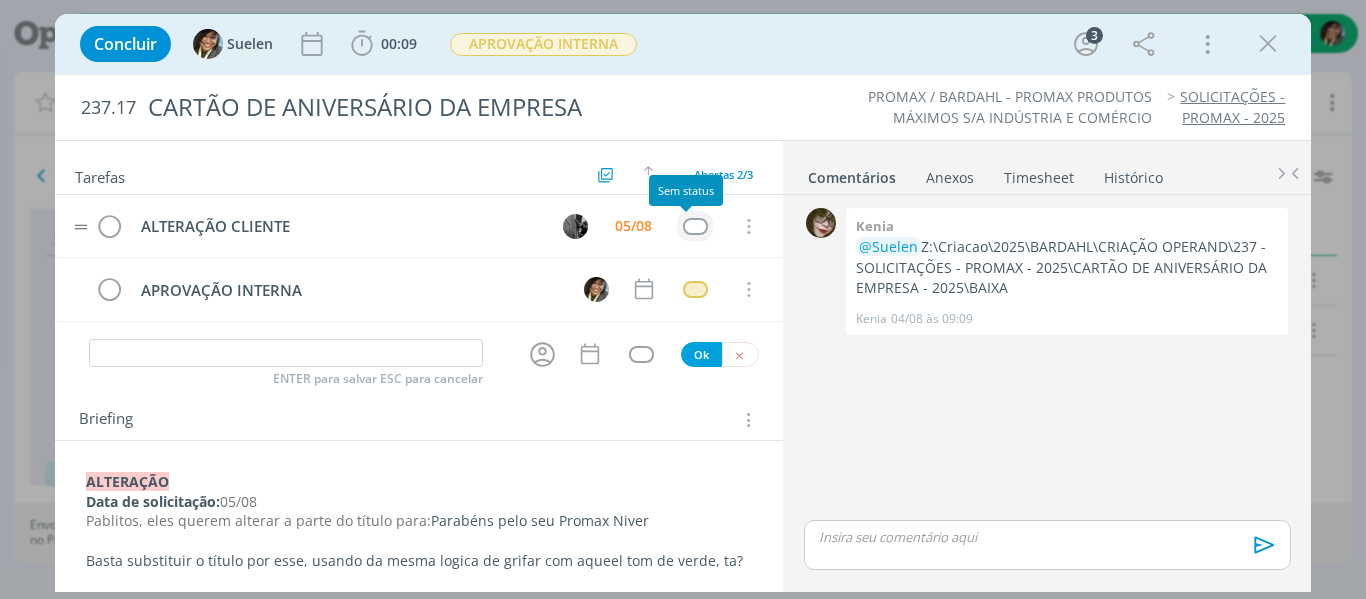 click at bounding box center (695, 226) 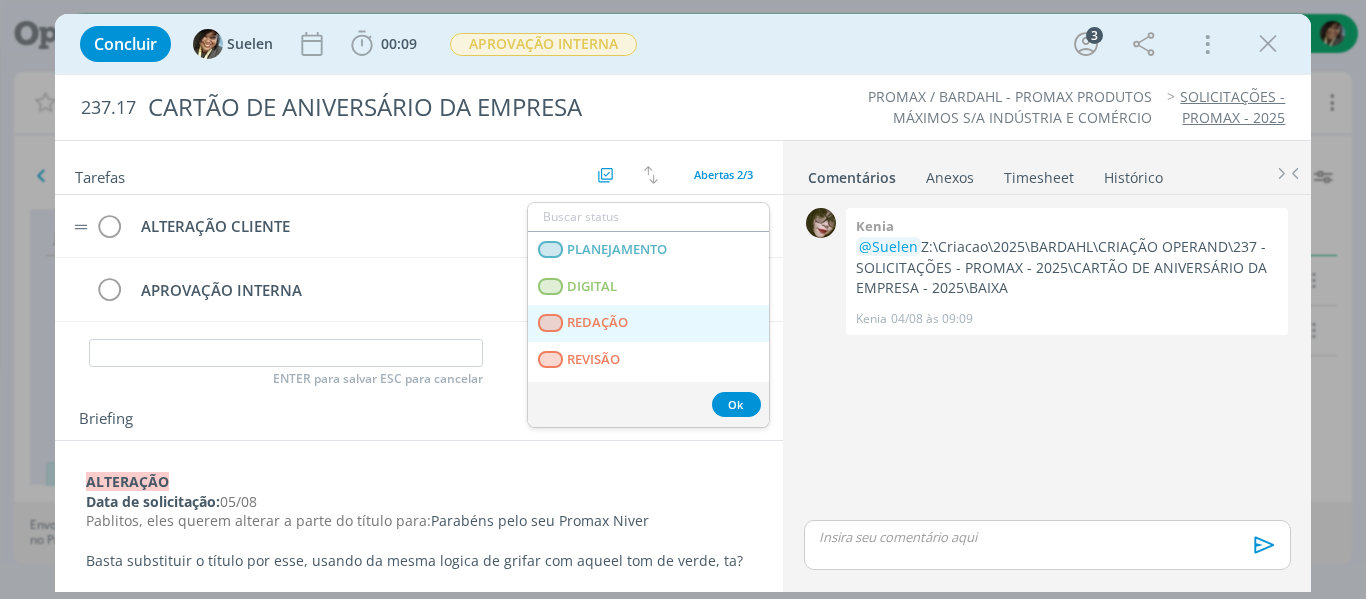 scroll, scrollTop: 510, scrollLeft: 0, axis: vertical 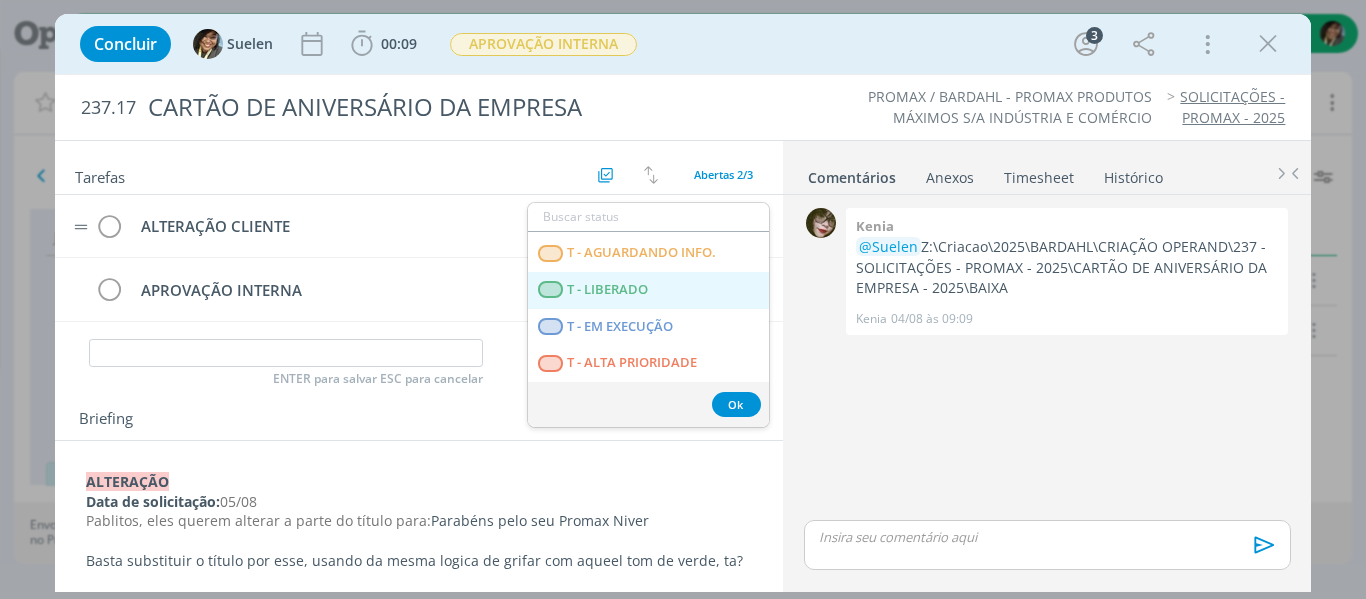 click on "T - LIBERADO" at bounding box center (607, 290) 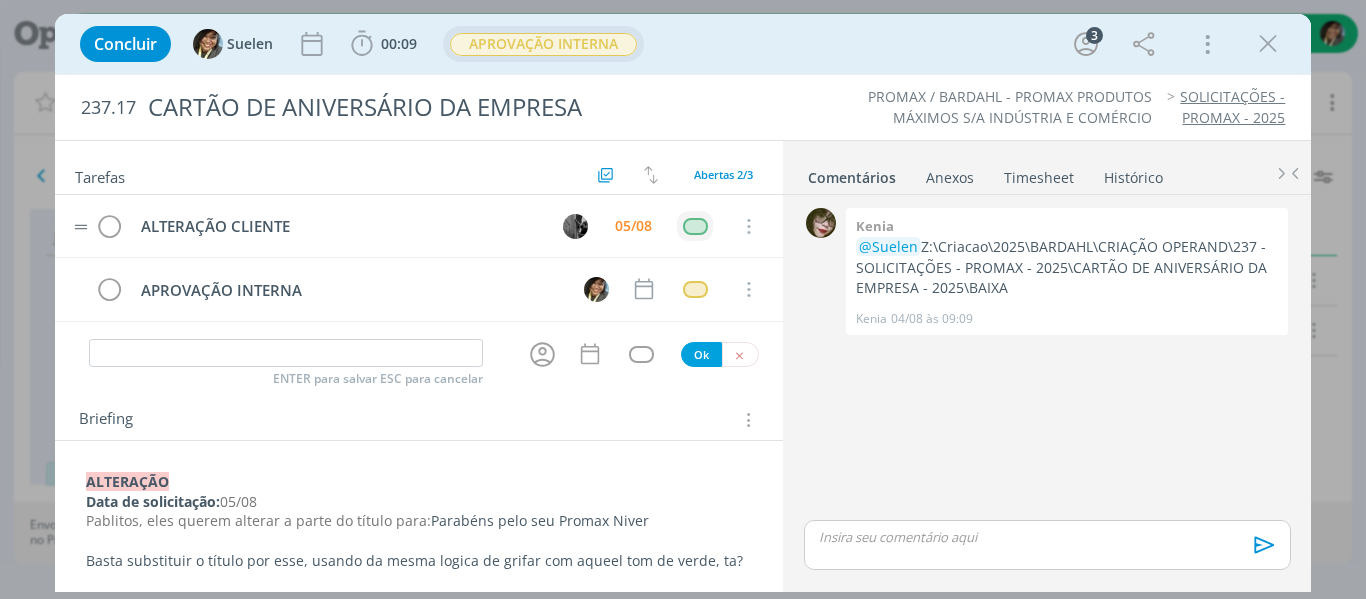 click on "APROVAÇÃO INTERNA" at bounding box center [543, 44] 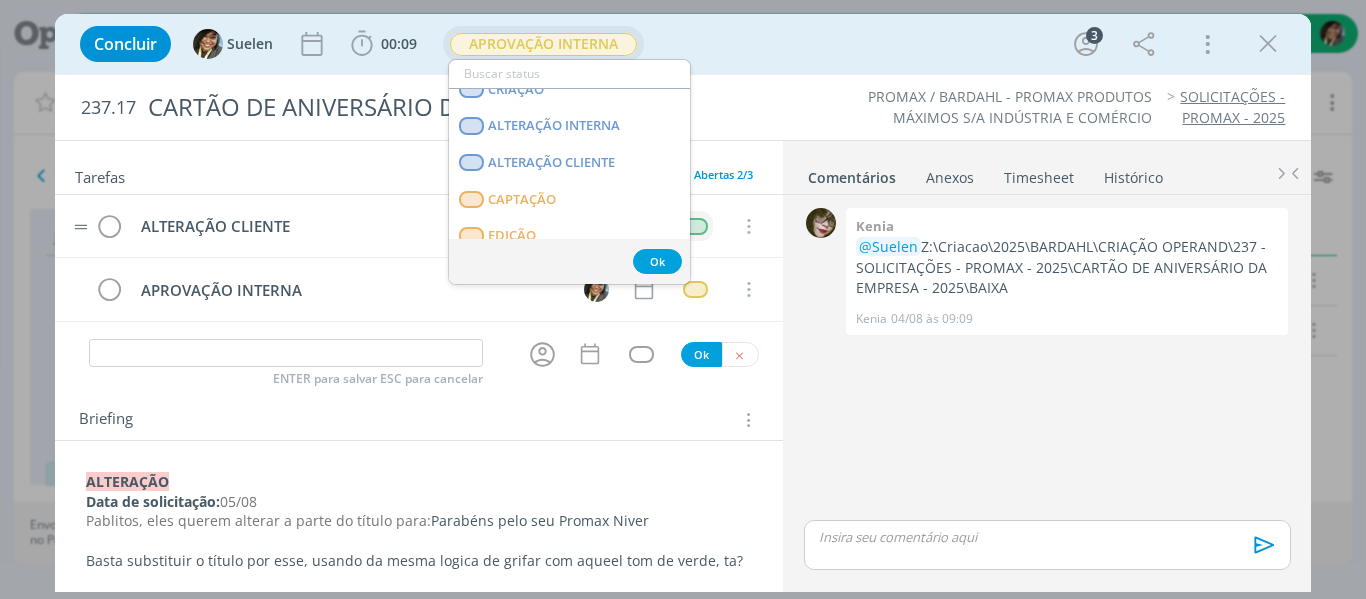 scroll, scrollTop: 164, scrollLeft: 0, axis: vertical 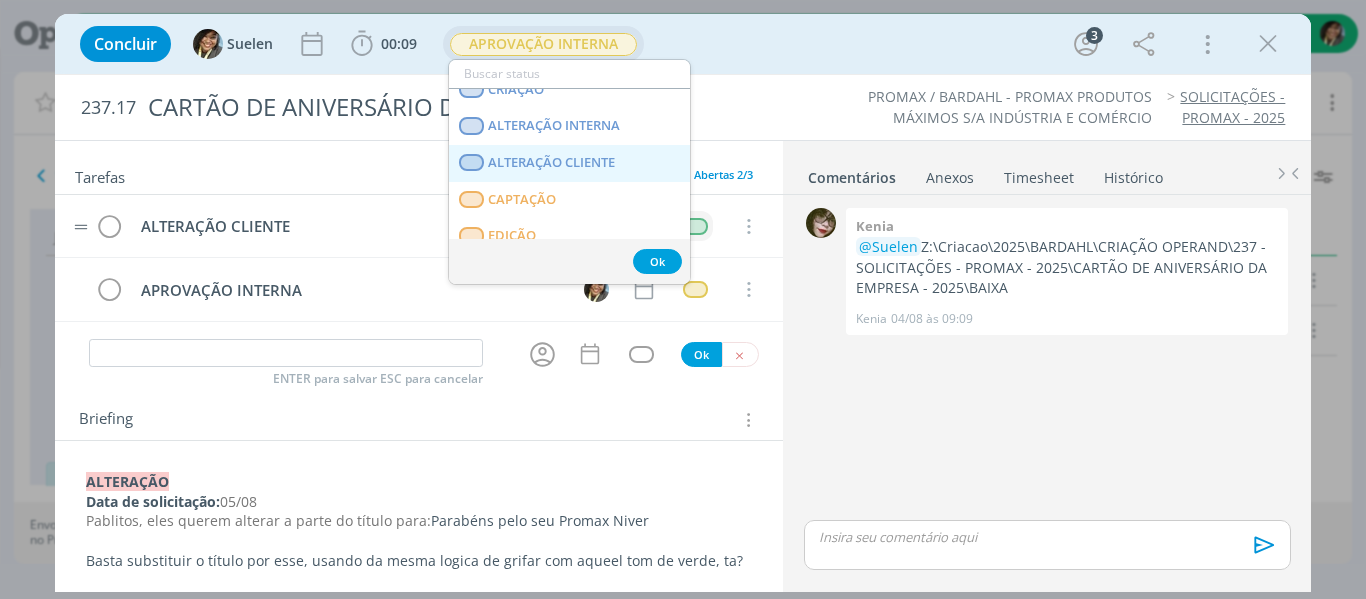 click on "ALTERAÇÃO CLIENTE" at bounding box center [551, 163] 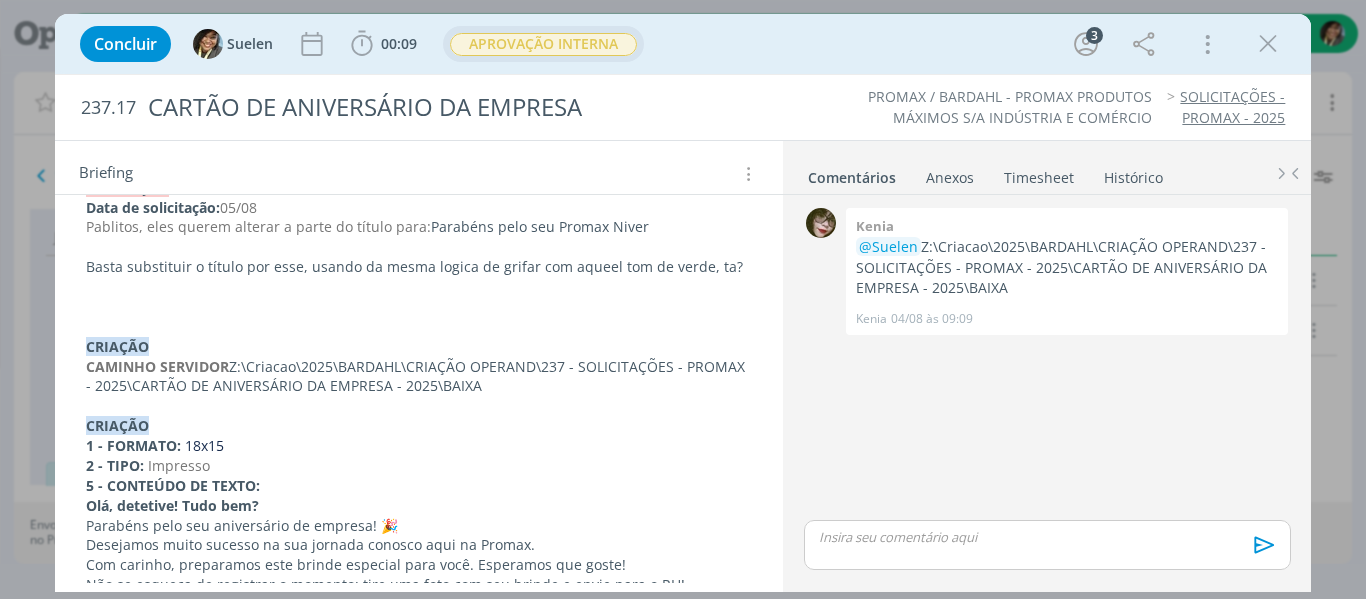 scroll, scrollTop: 295, scrollLeft: 0, axis: vertical 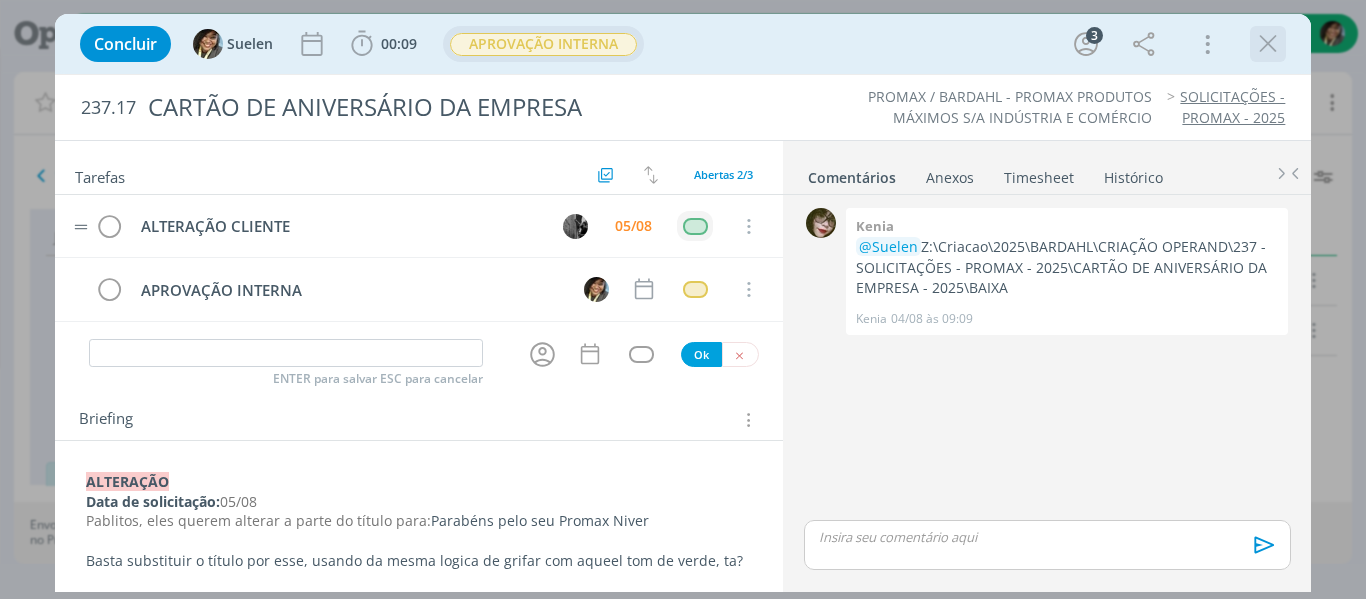 click at bounding box center (1268, 44) 